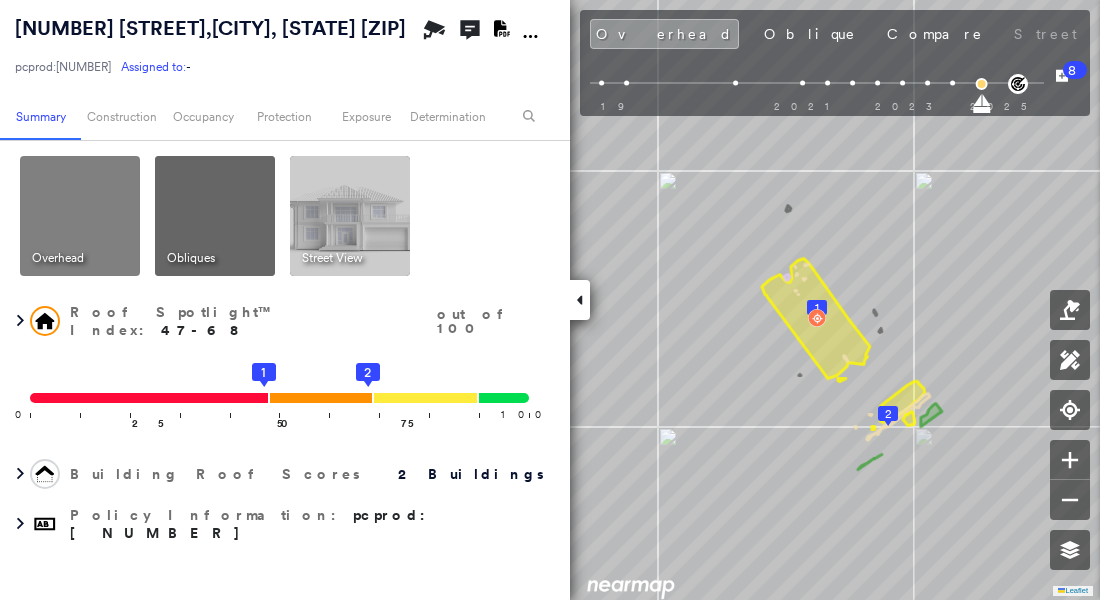 scroll, scrollTop: 0, scrollLeft: 0, axis: both 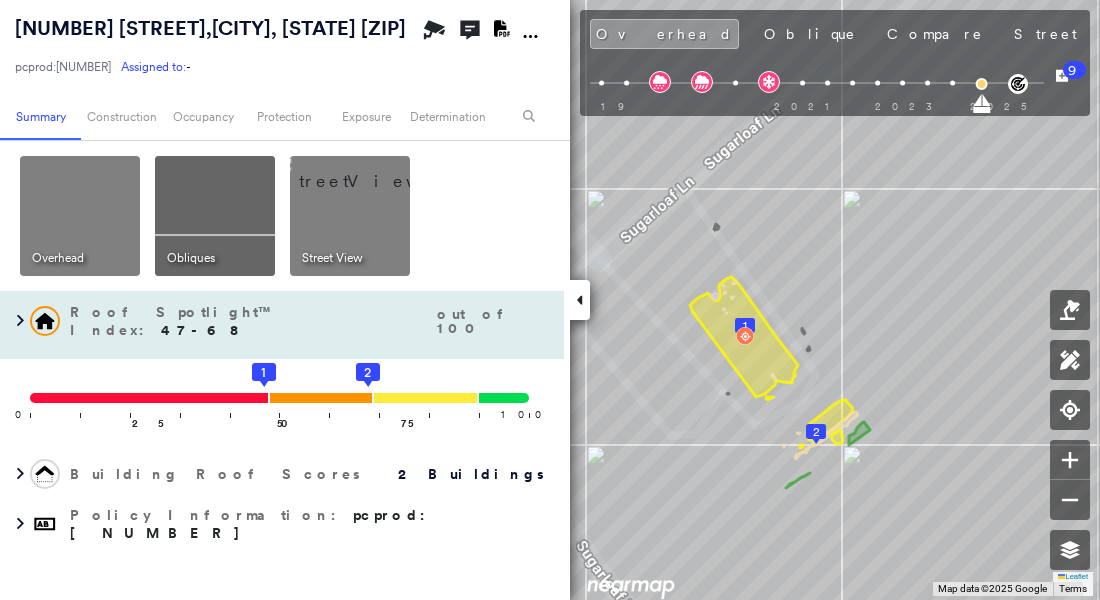 click on "1" 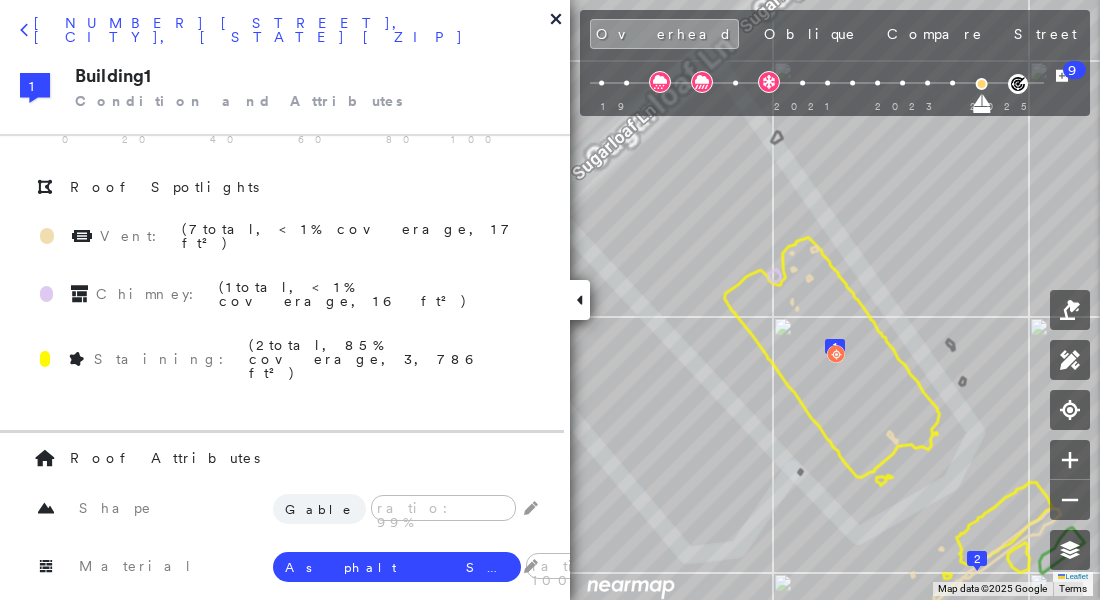 scroll, scrollTop: 0, scrollLeft: 0, axis: both 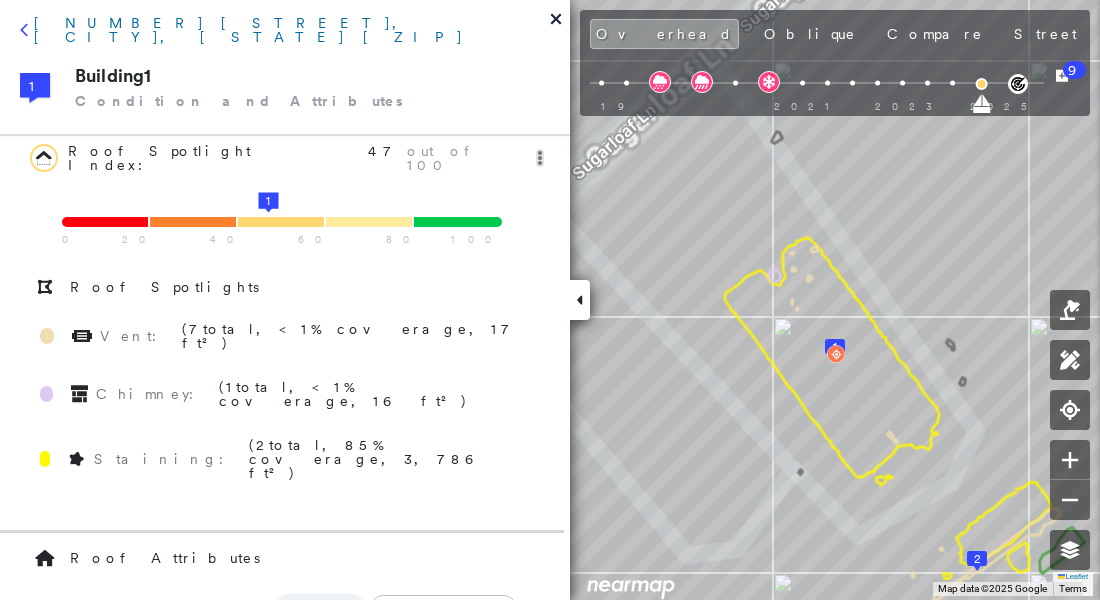 click on "[NUMBER] [STREET], [CITY], [STATE] [POSTAL_CODE]-[POSTAL_CODE_SUFFIX]" at bounding box center (292, 30) 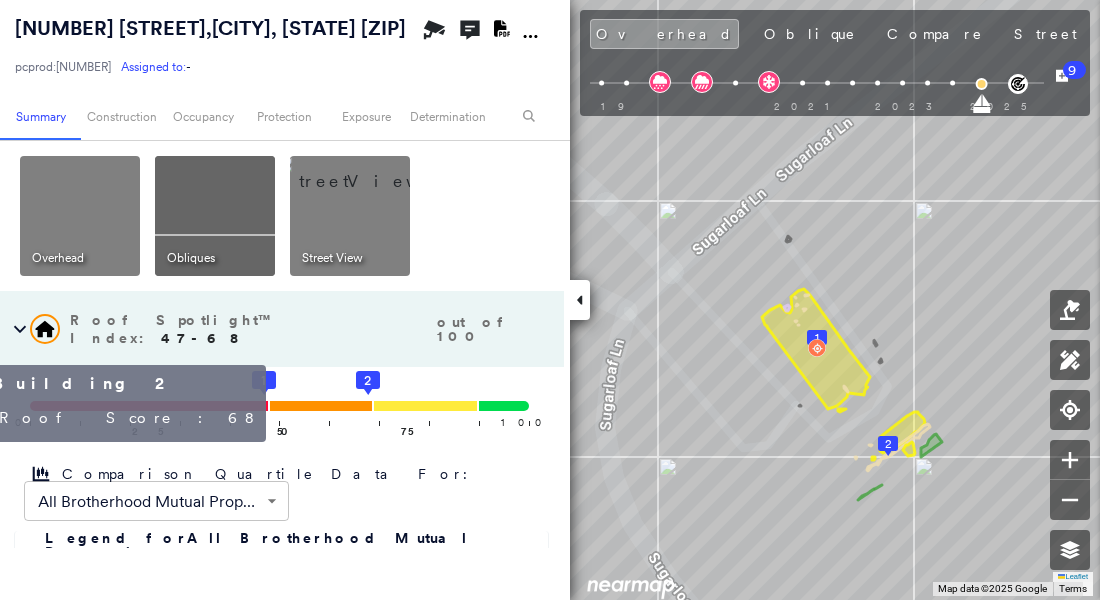 click 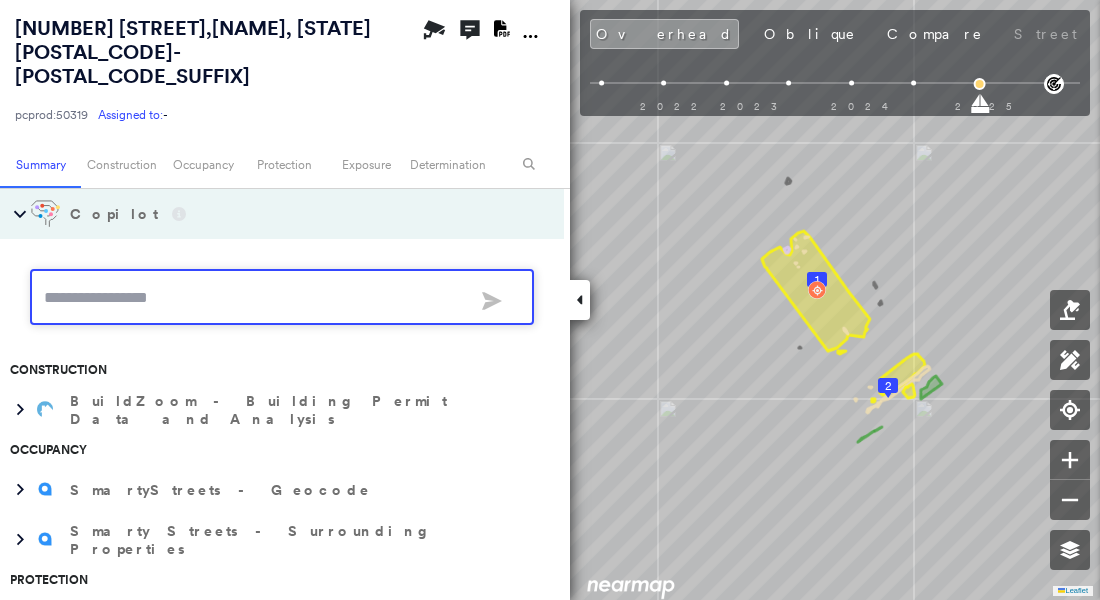scroll, scrollTop: 0, scrollLeft: 0, axis: both 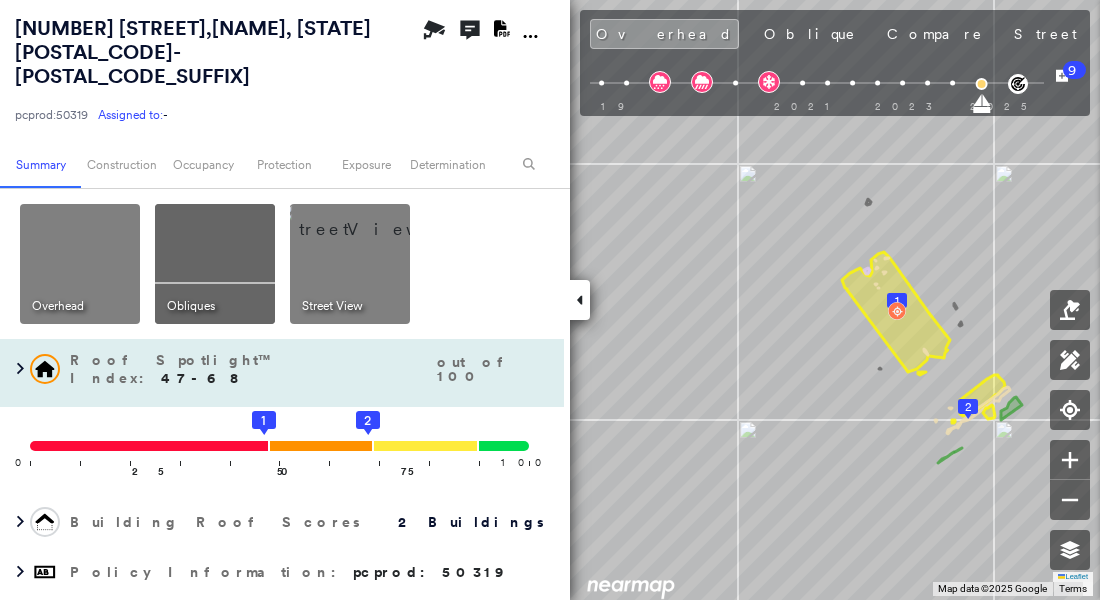 click on "2" 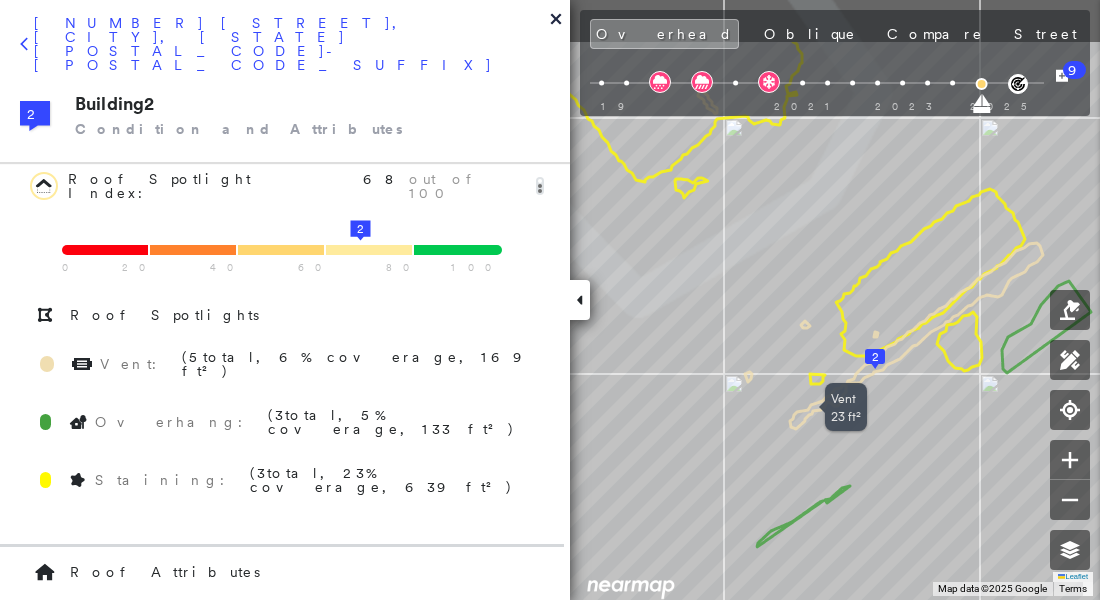 drag, startPoint x: 677, startPoint y: 307, endPoint x: 820, endPoint y: 409, distance: 175.65022 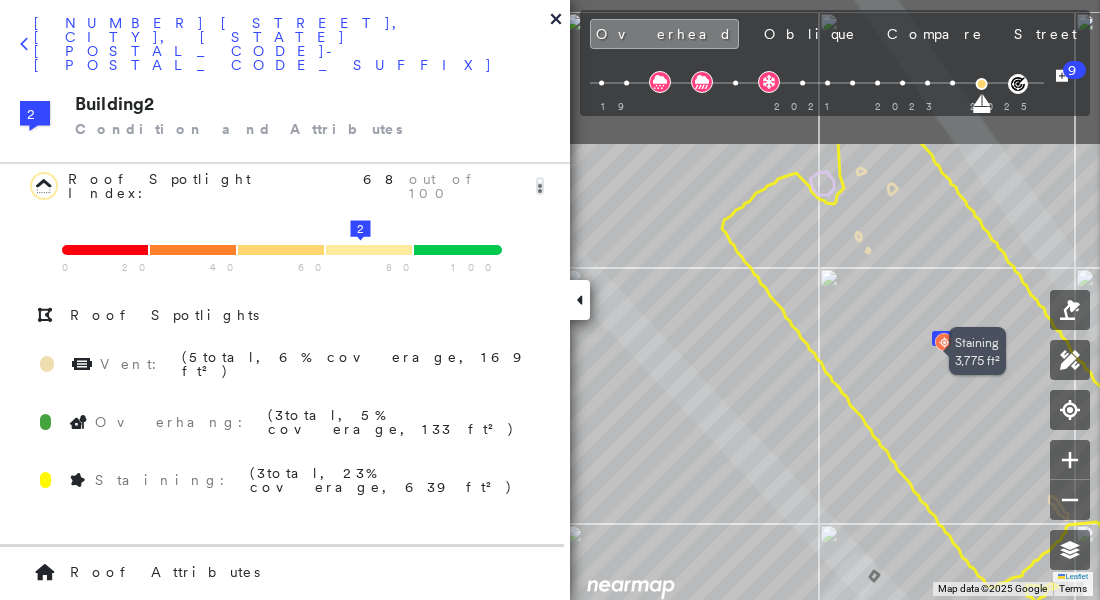 drag, startPoint x: 903, startPoint y: 398, endPoint x: 1016, endPoint y: 471, distance: 134.52881 